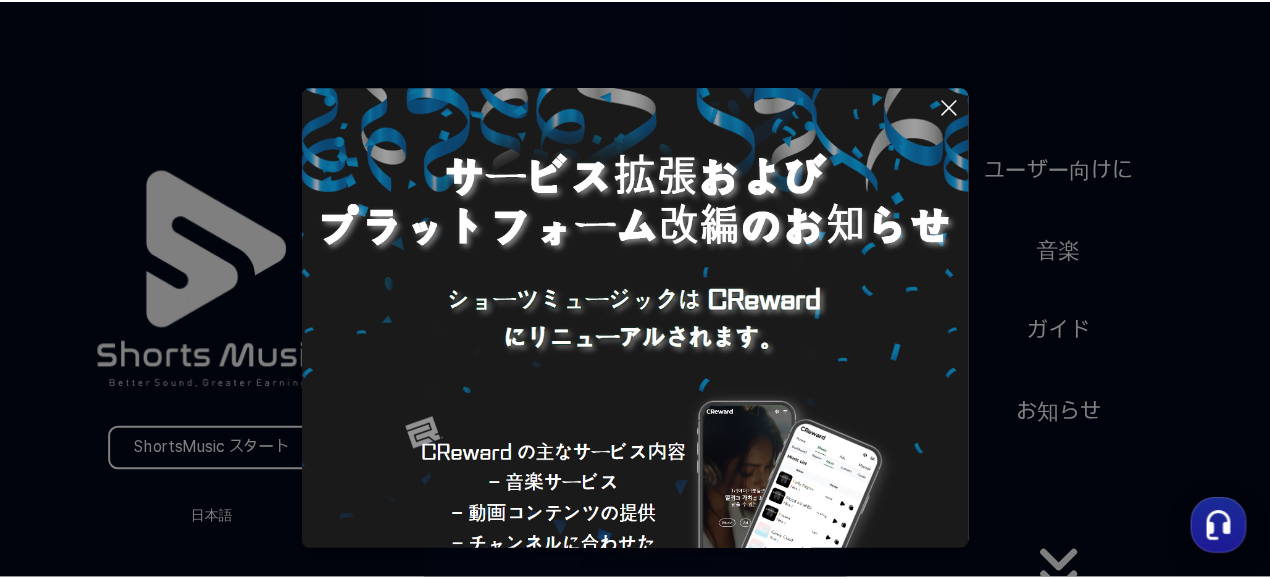 scroll, scrollTop: 0, scrollLeft: 0, axis: both 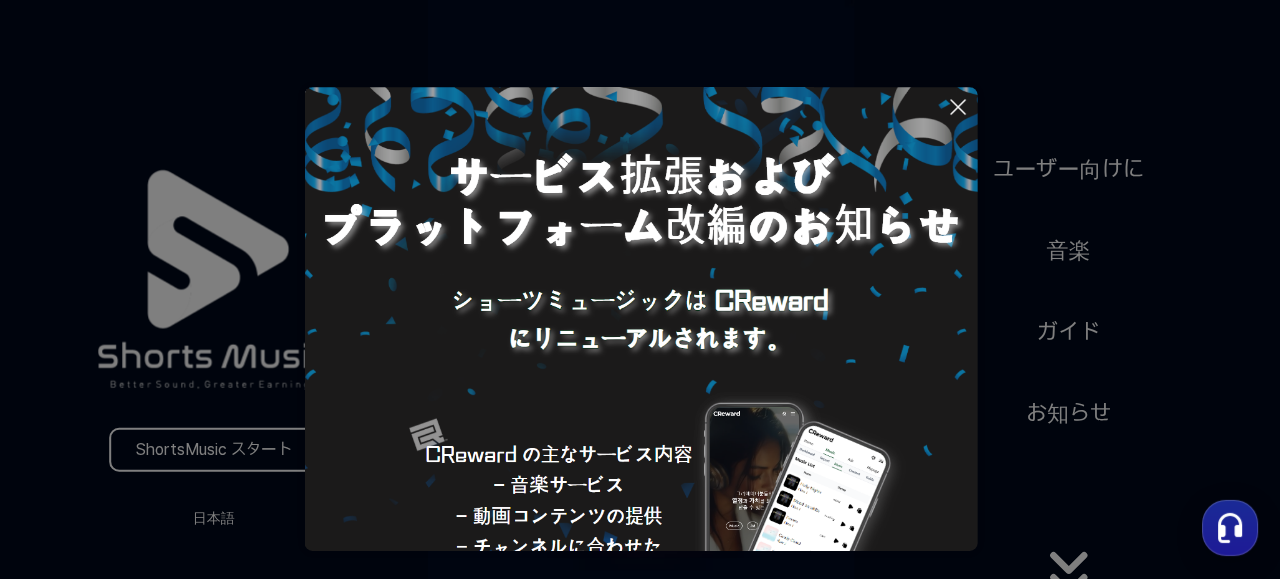 click 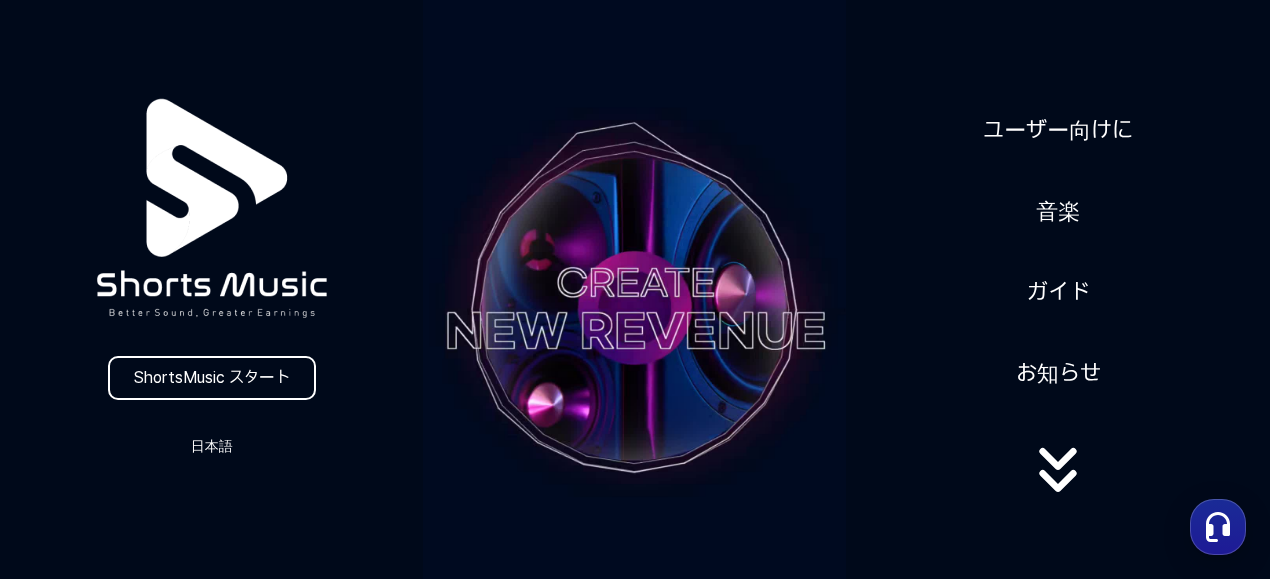 scroll, scrollTop: 100, scrollLeft: 0, axis: vertical 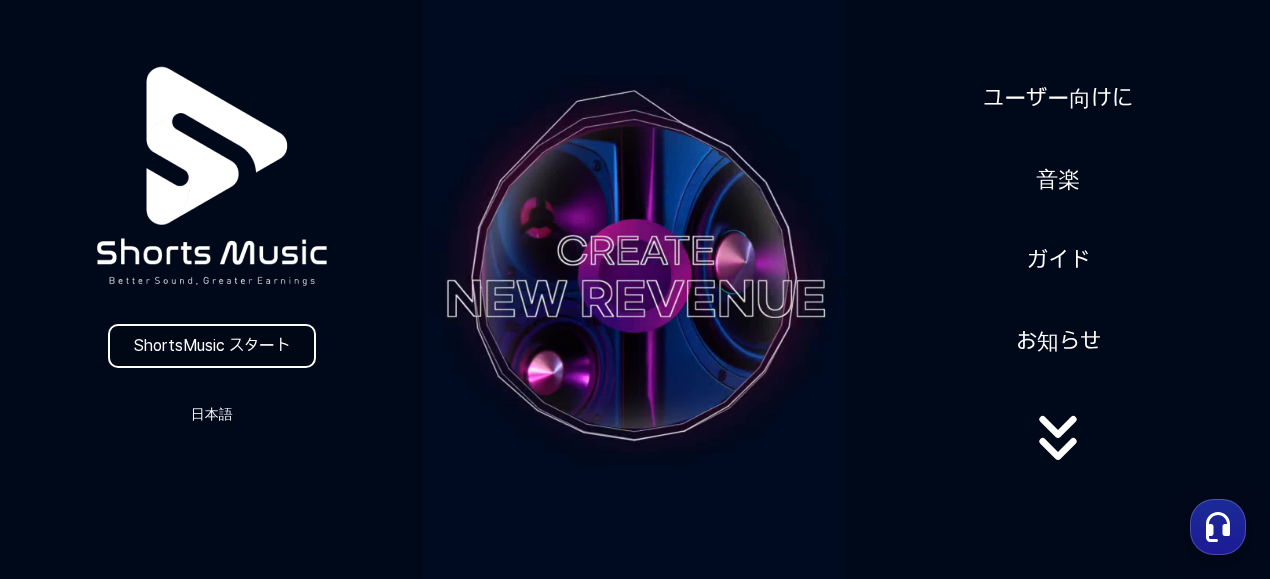 click on "ShortsMusic スタート" at bounding box center (212, 346) 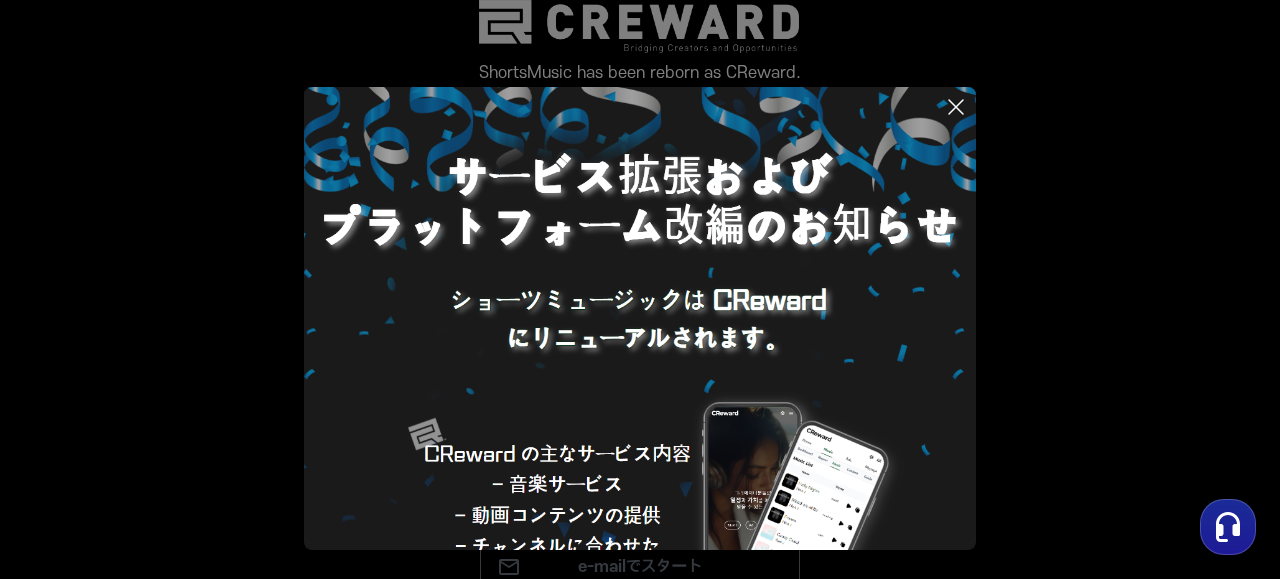 click 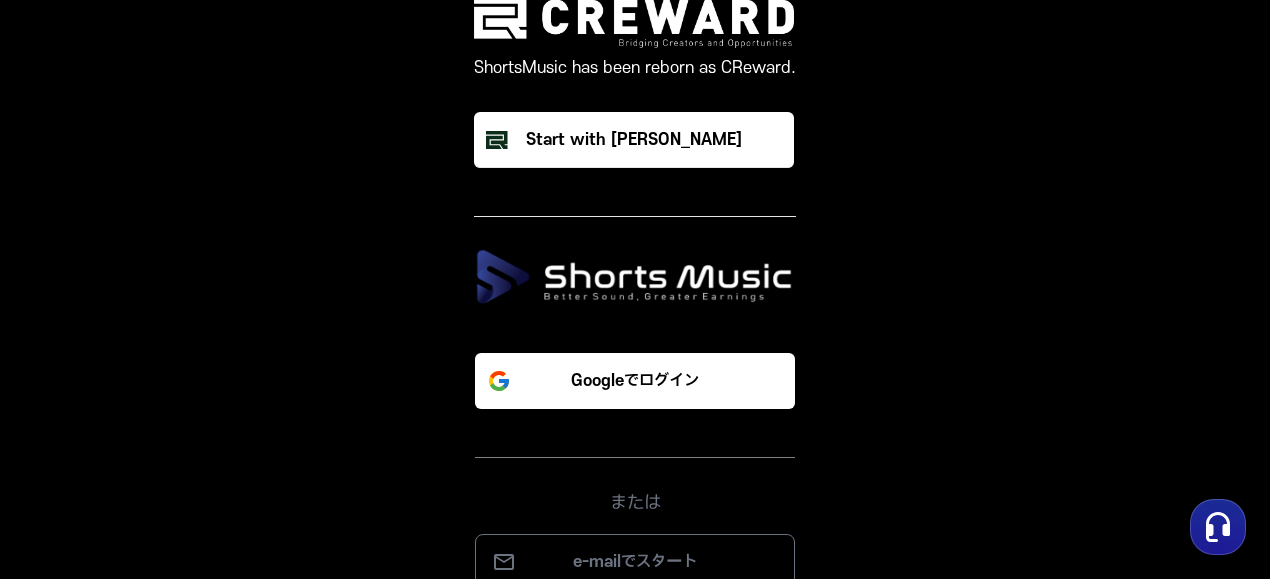 scroll, scrollTop: 0, scrollLeft: 0, axis: both 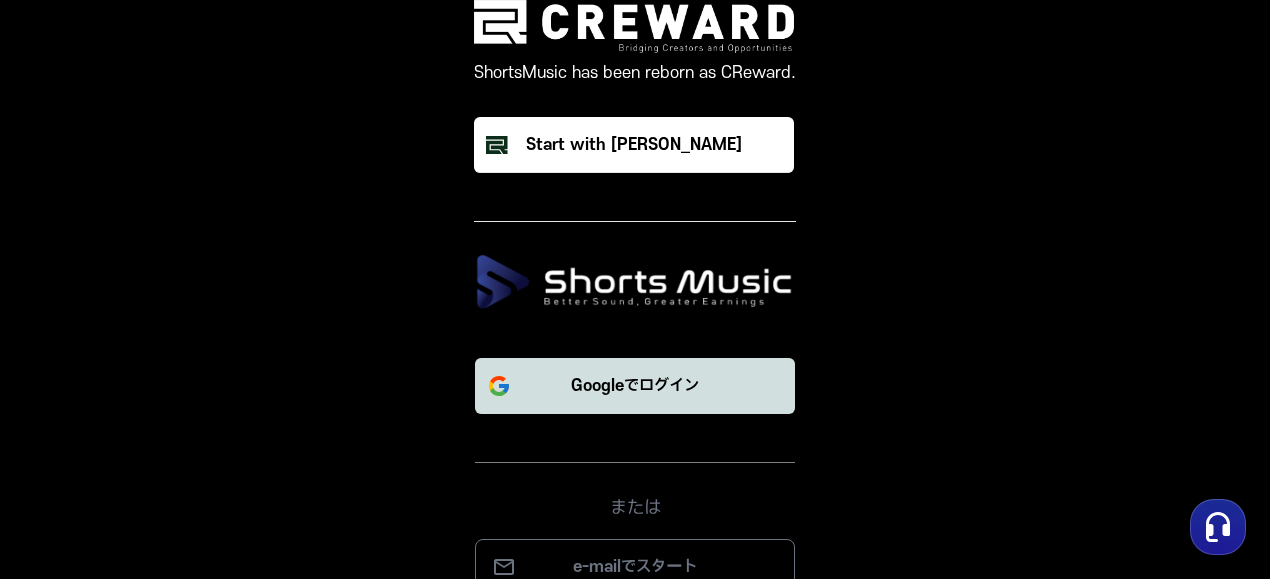 click on "Googleでログイン" at bounding box center [635, 386] 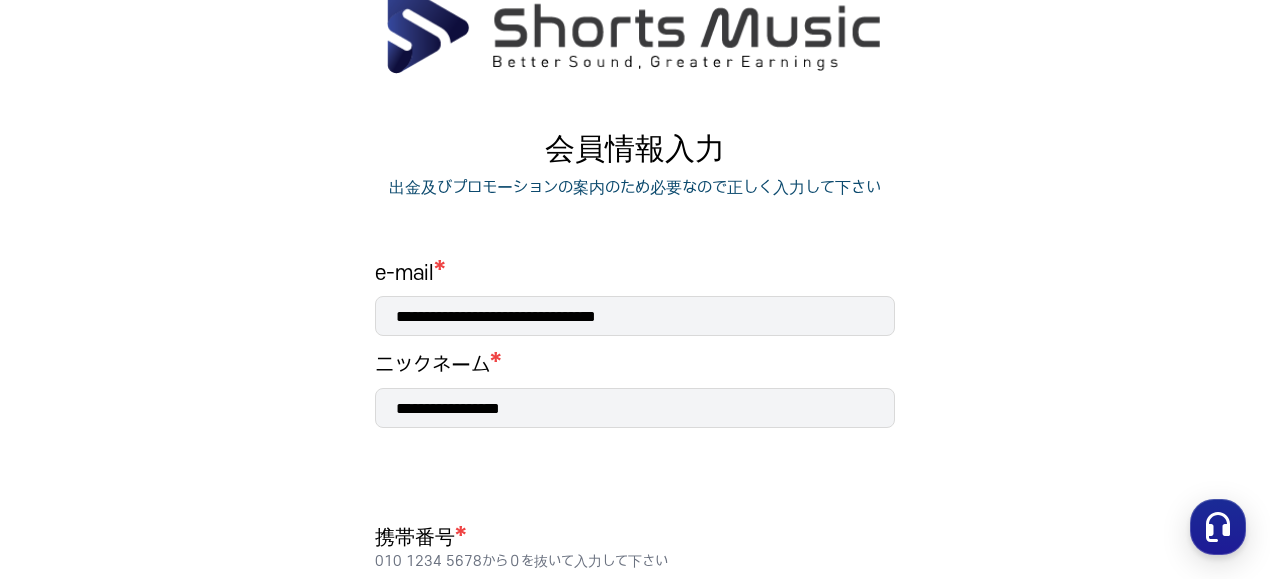 scroll, scrollTop: 200, scrollLeft: 0, axis: vertical 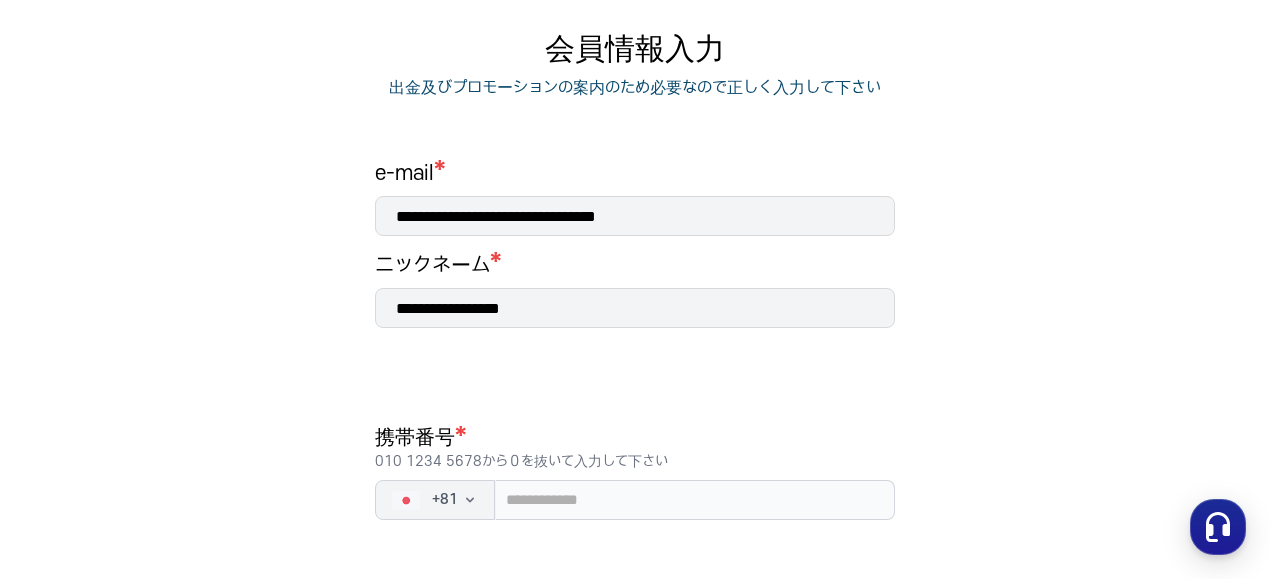 click on "**********" at bounding box center (635, 308) 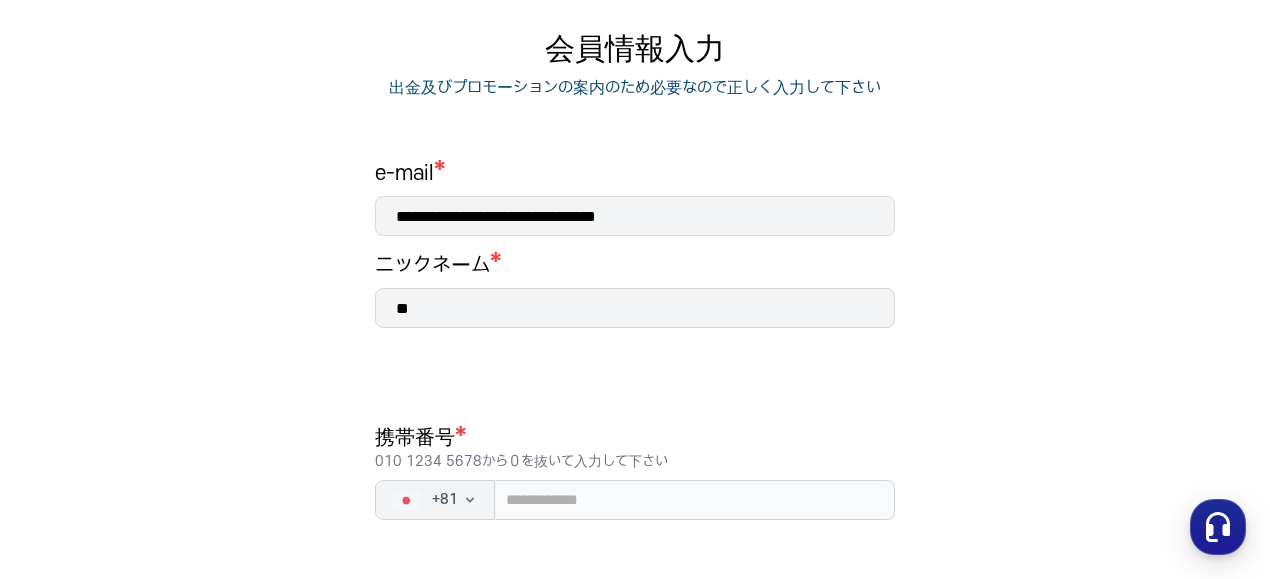 type on "*" 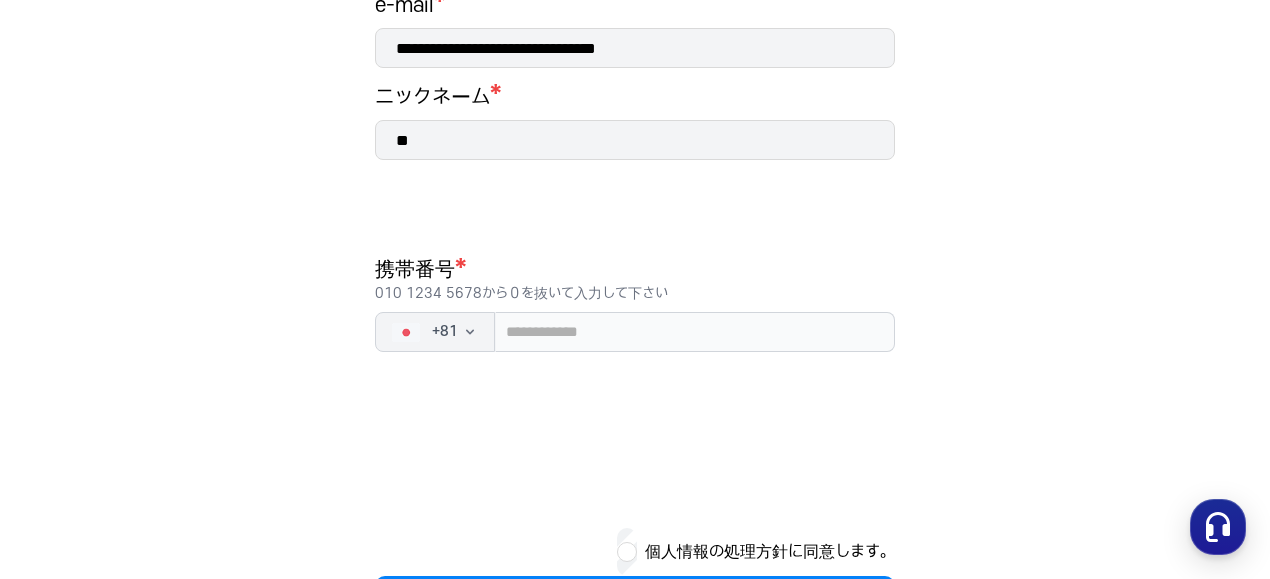 scroll, scrollTop: 400, scrollLeft: 0, axis: vertical 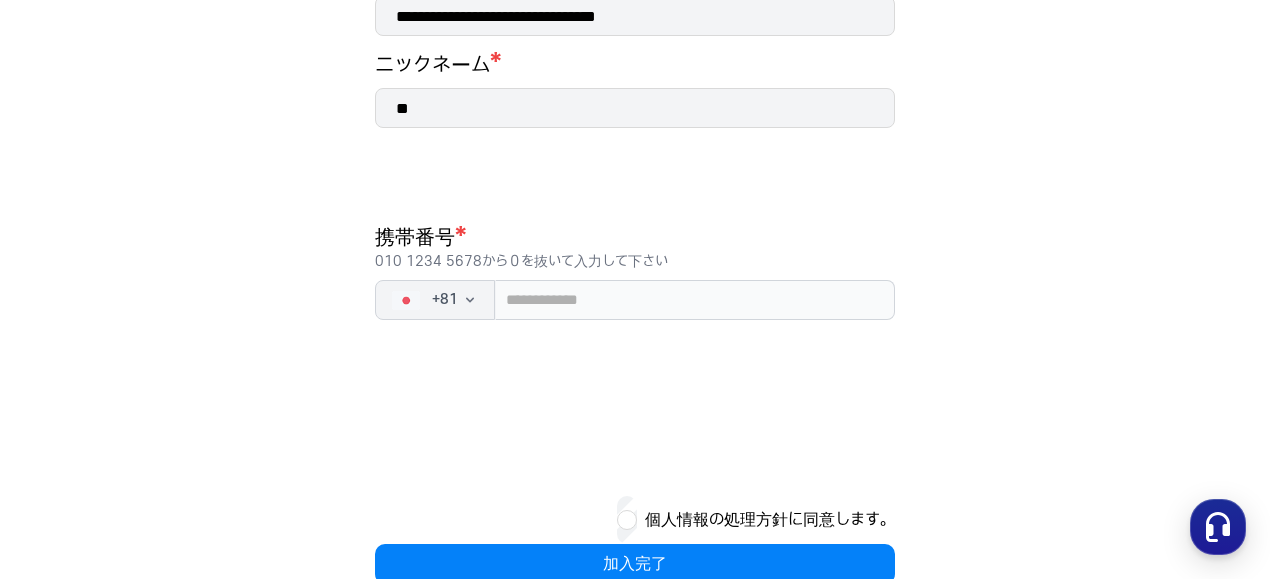 type on "**" 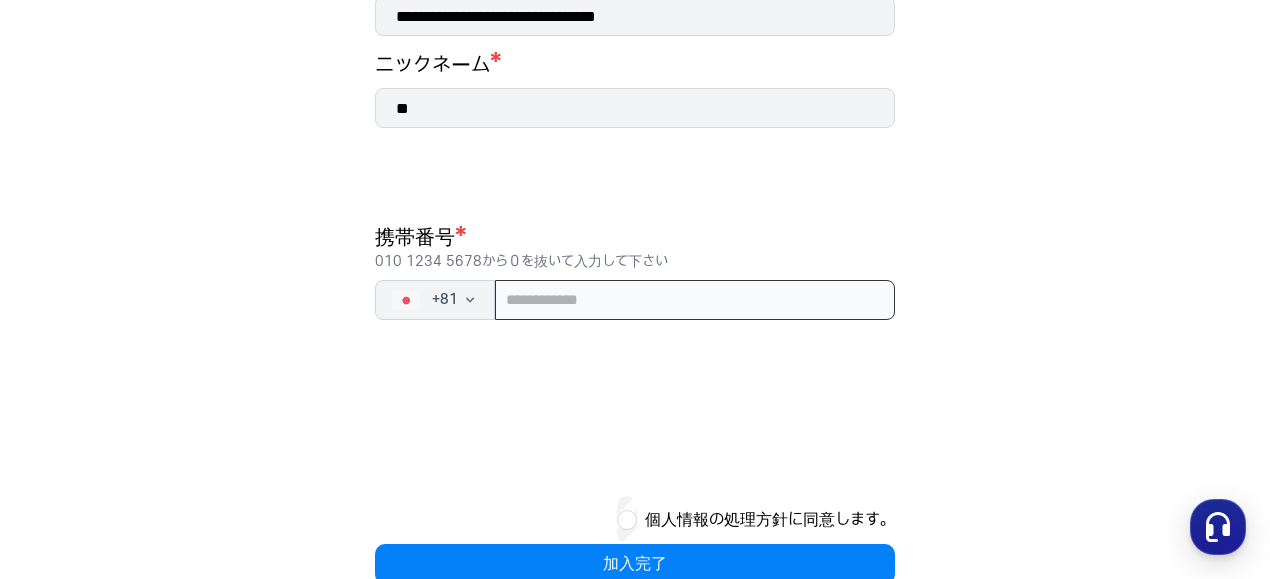 click at bounding box center [695, 300] 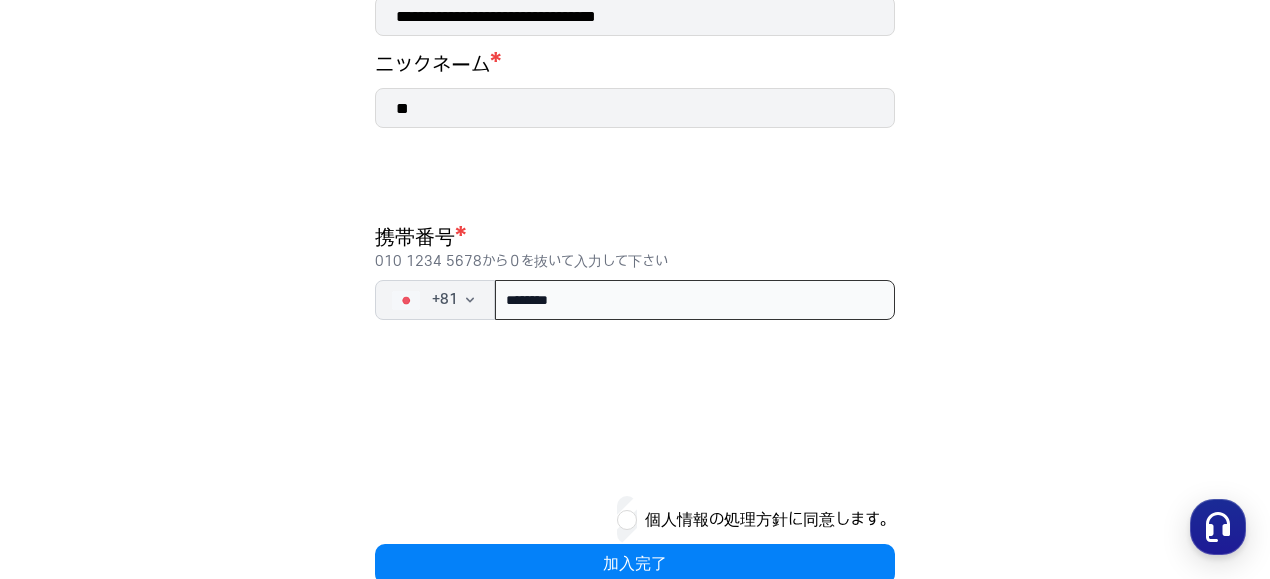scroll, scrollTop: 444, scrollLeft: 0, axis: vertical 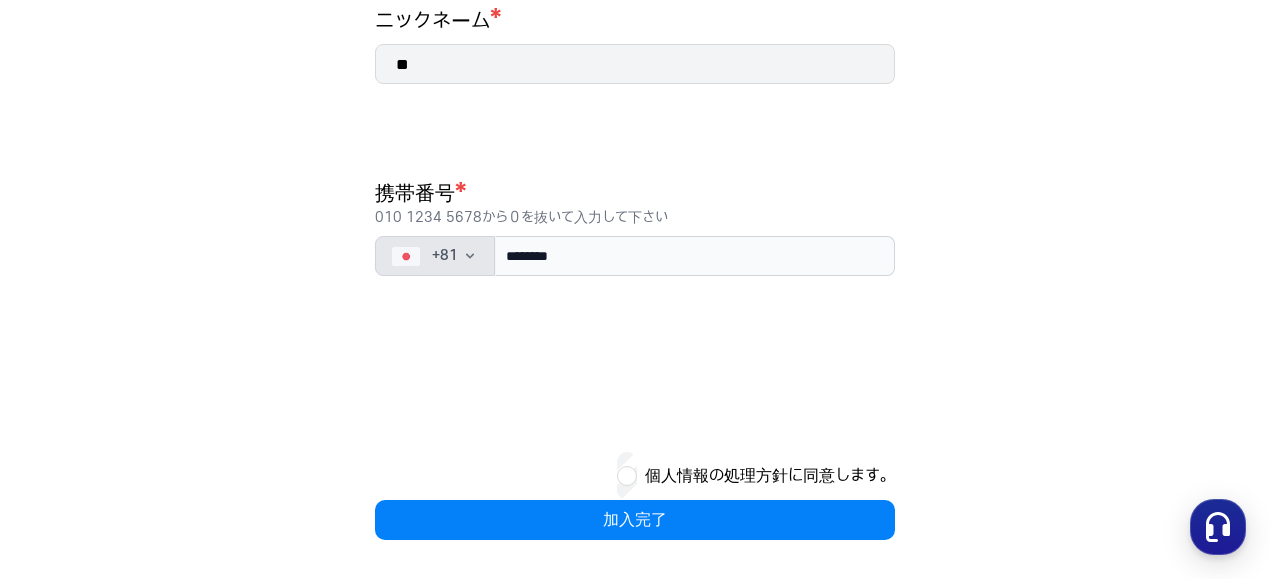 click 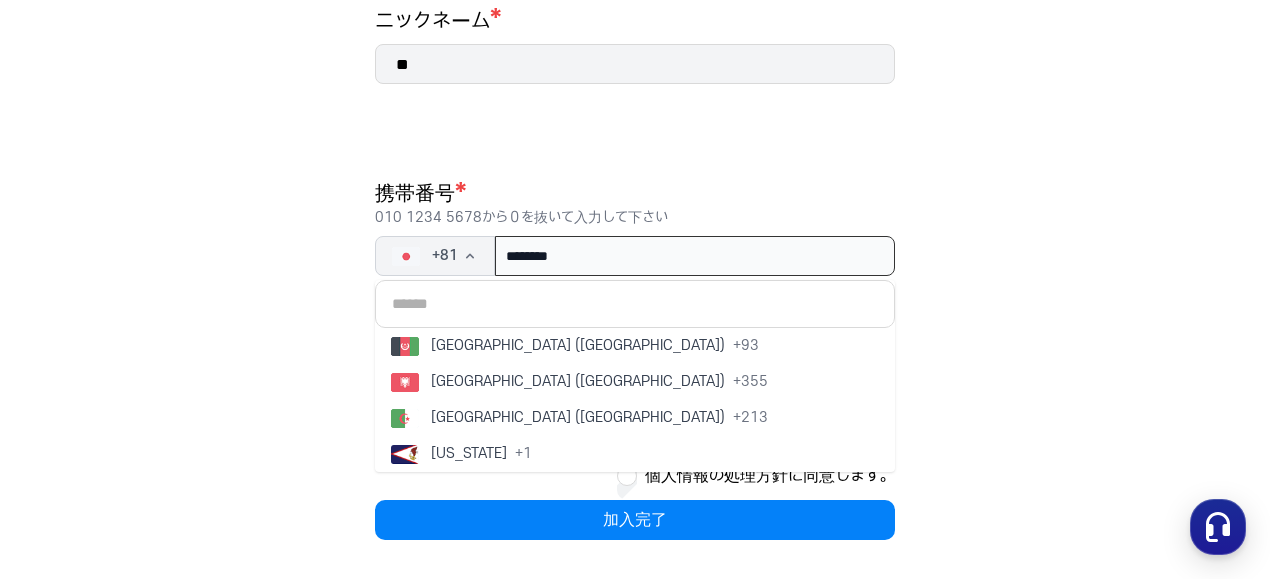 click on "********" at bounding box center [695, 256] 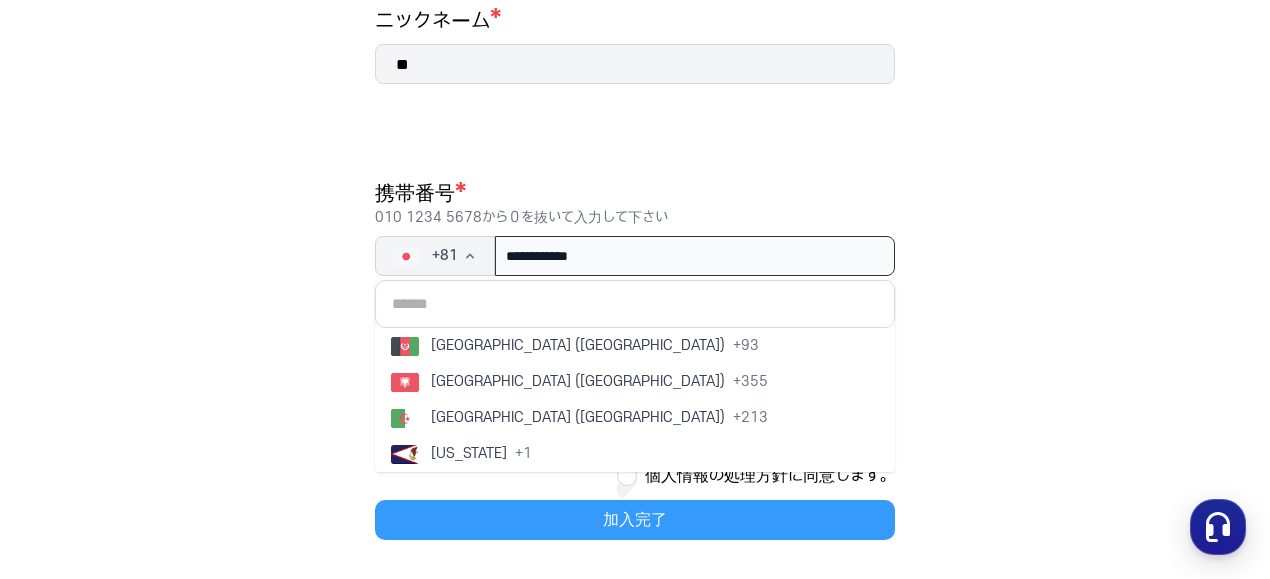 type on "**********" 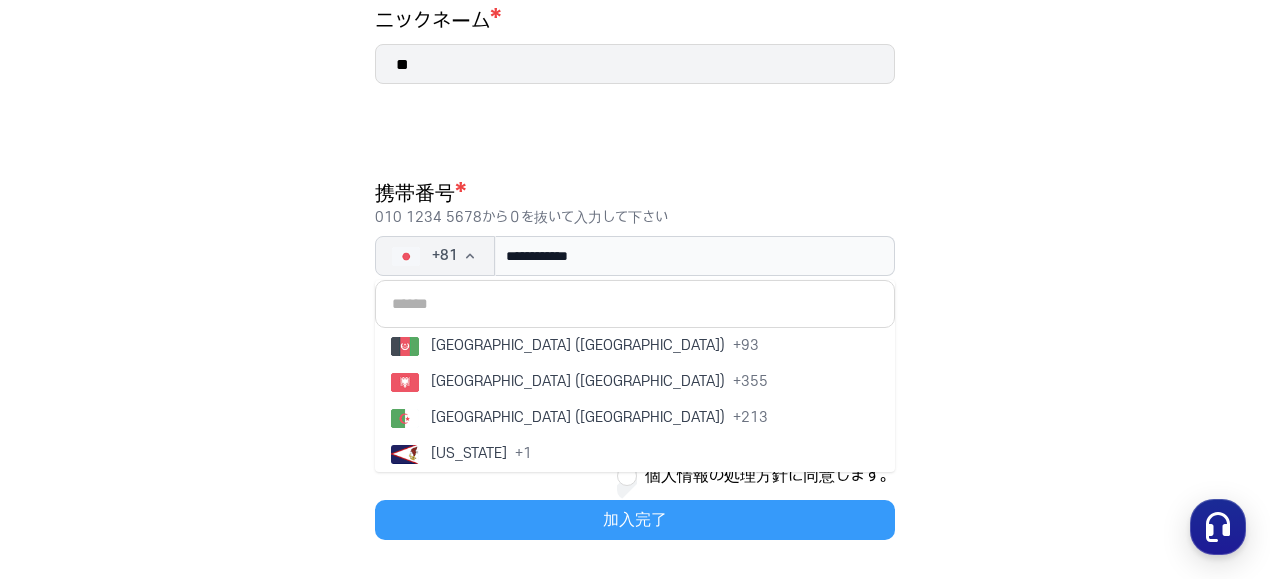 click on "加入完了" at bounding box center [635, 520] 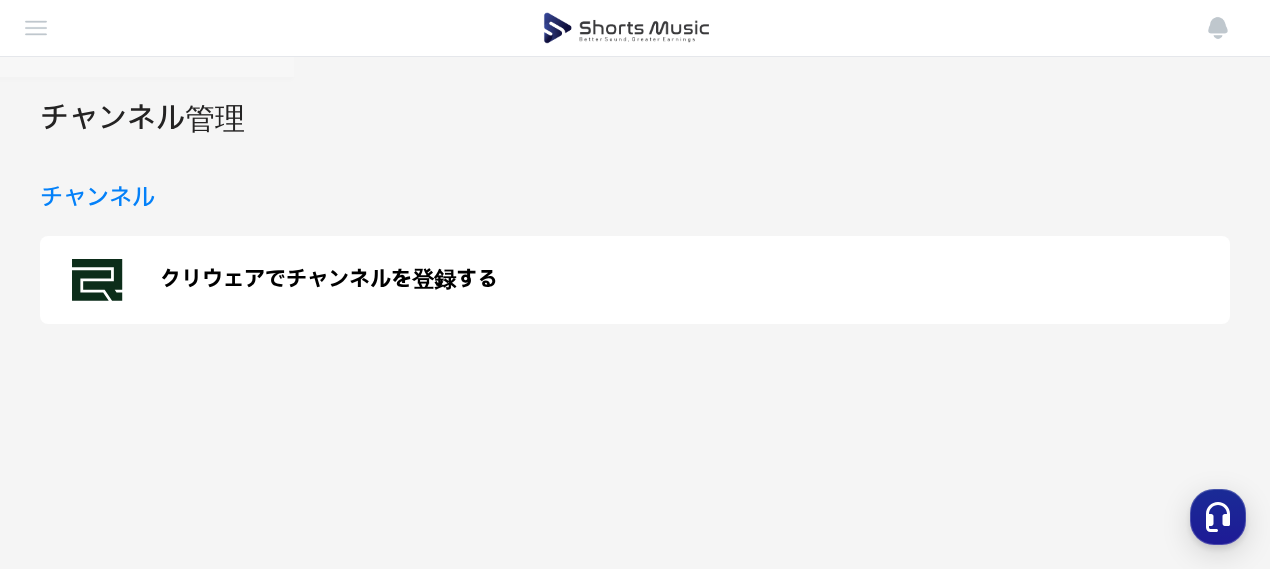 scroll, scrollTop: 0, scrollLeft: 0, axis: both 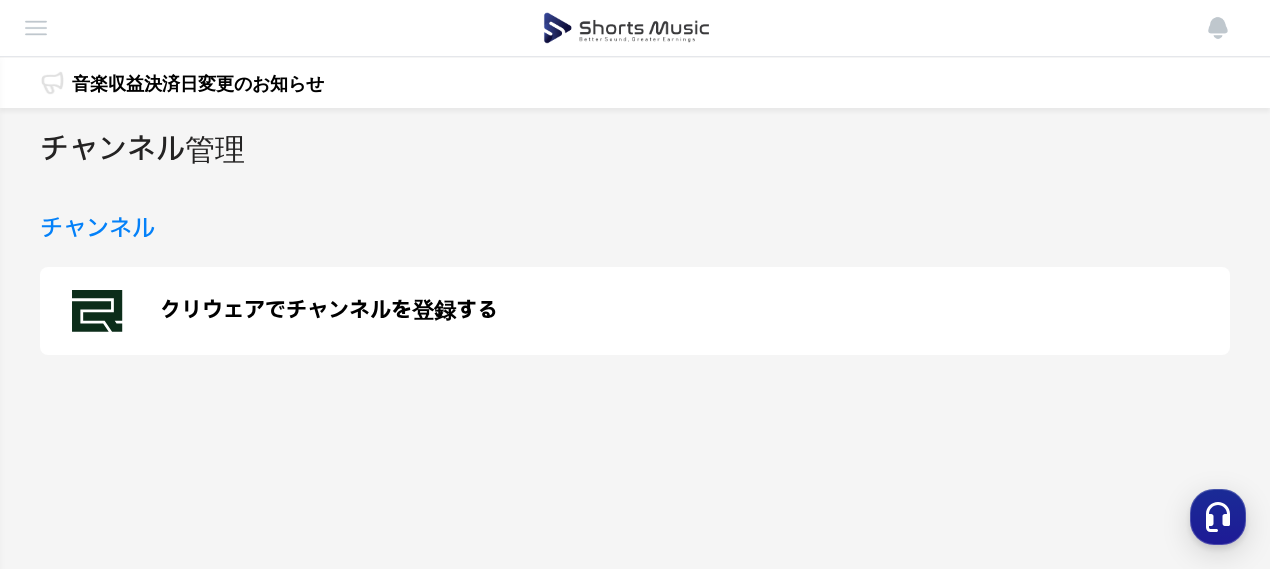 click on "チャンネル管理" at bounding box center (142, 150) 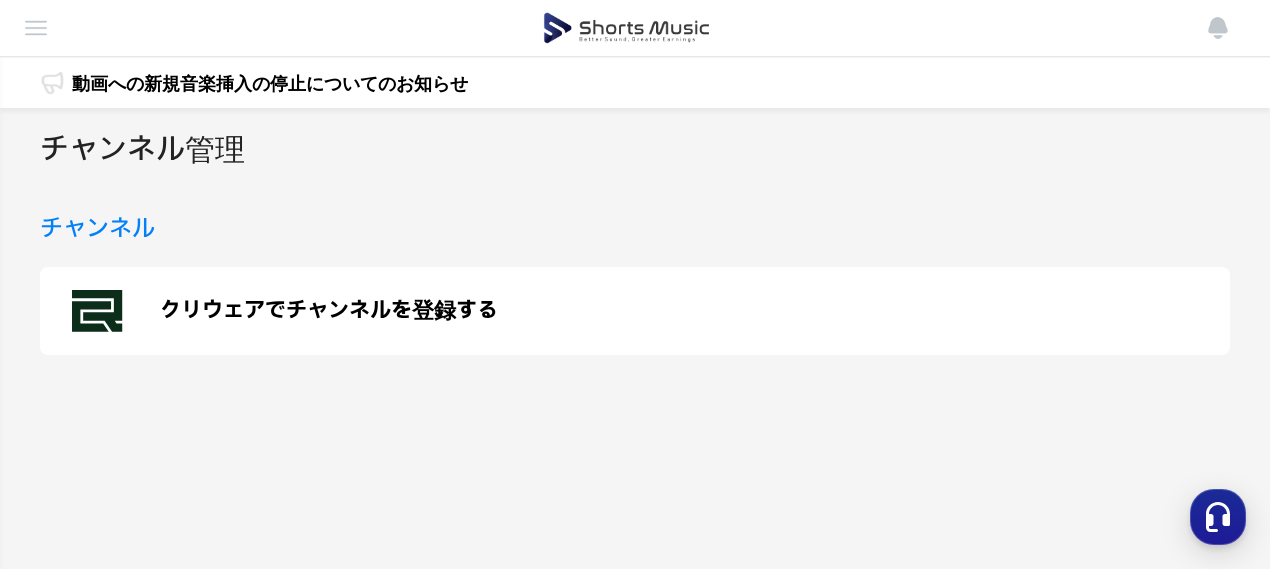 click on "チャンネル管理" at bounding box center [0, 0] 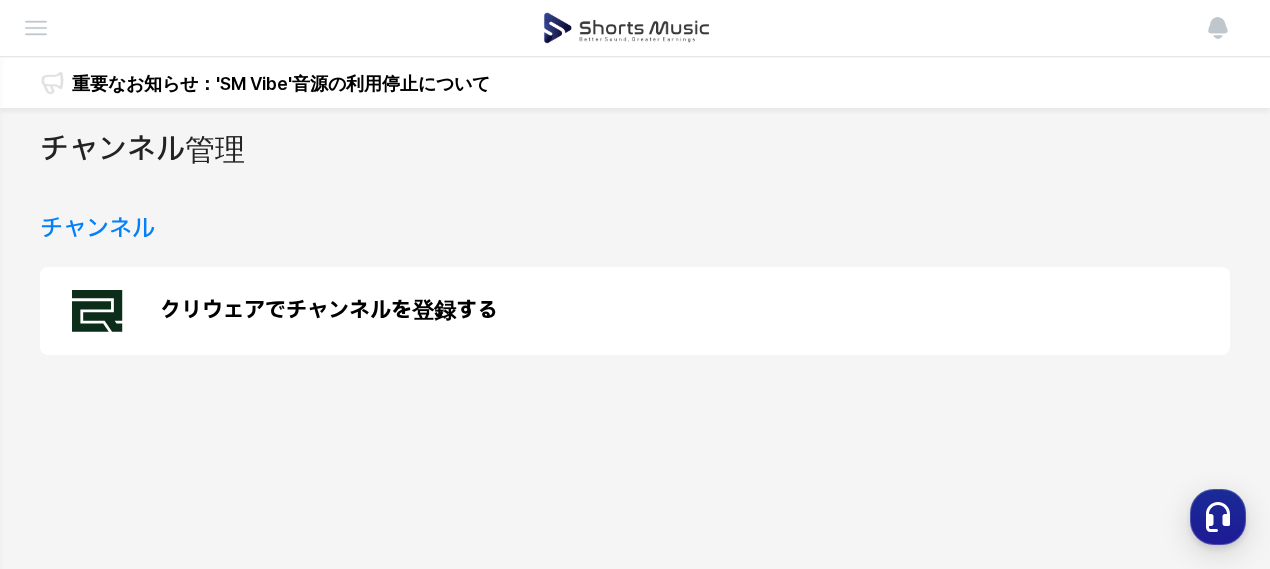 click on "チャンネル管理" at bounding box center [0, 0] 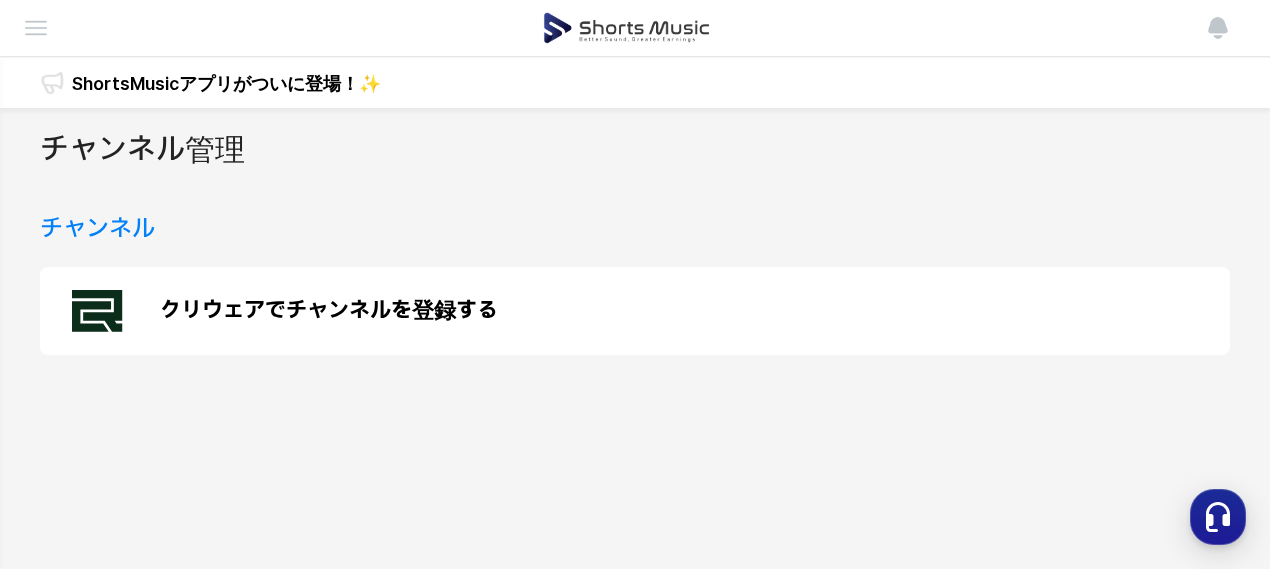click on "クリウェアでチャンネルを登録する" at bounding box center [635, 311] 